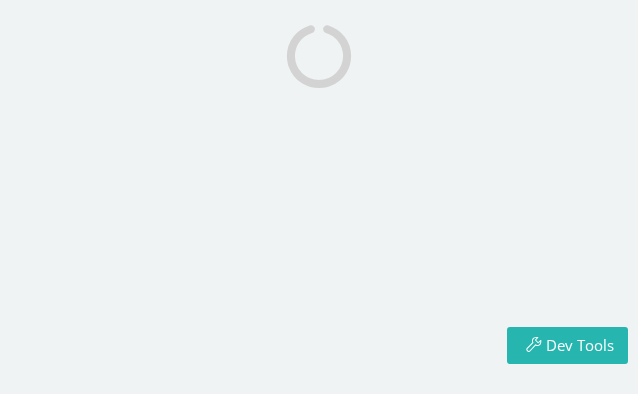 scroll, scrollTop: 0, scrollLeft: 0, axis: both 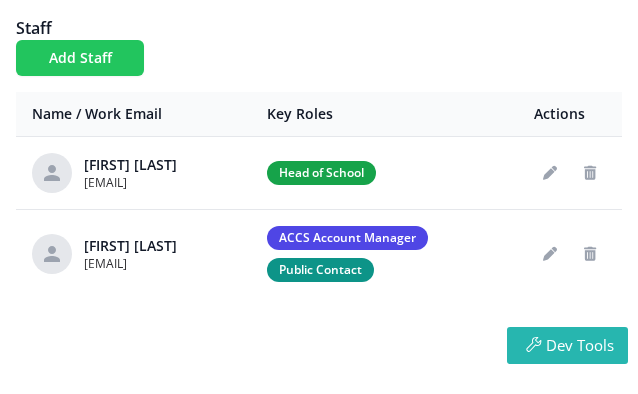 click on "Add Staff" at bounding box center (80, 58) 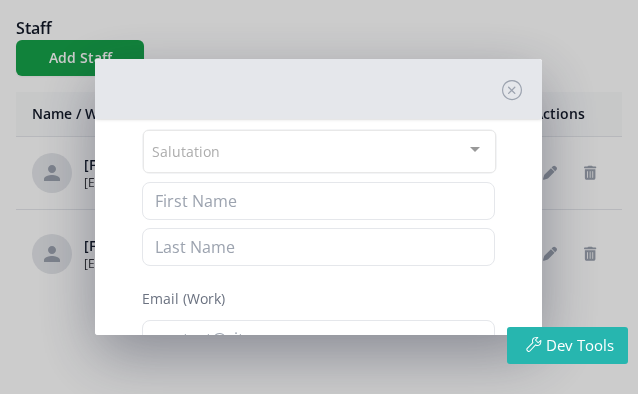 scroll, scrollTop: 104, scrollLeft: 0, axis: vertical 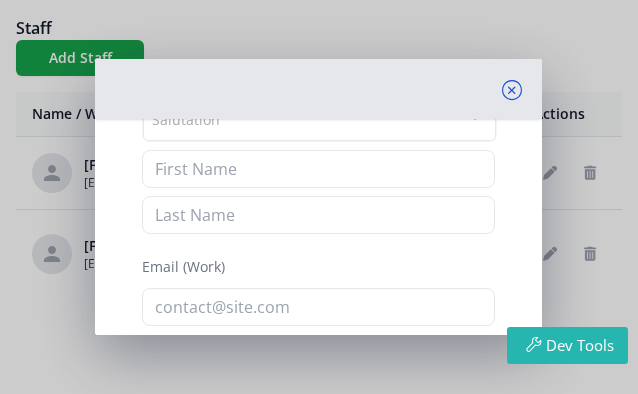 click at bounding box center (512, 90) 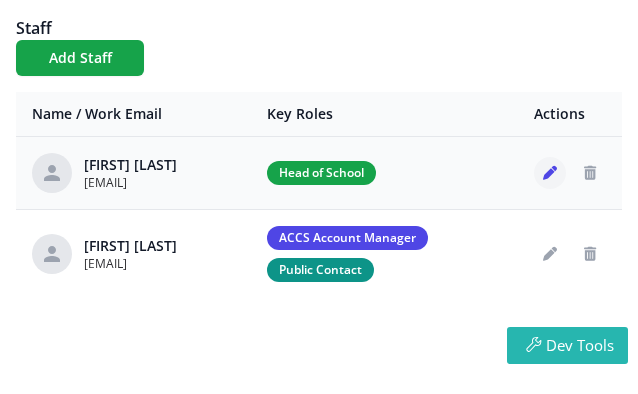 click at bounding box center (550, 173) 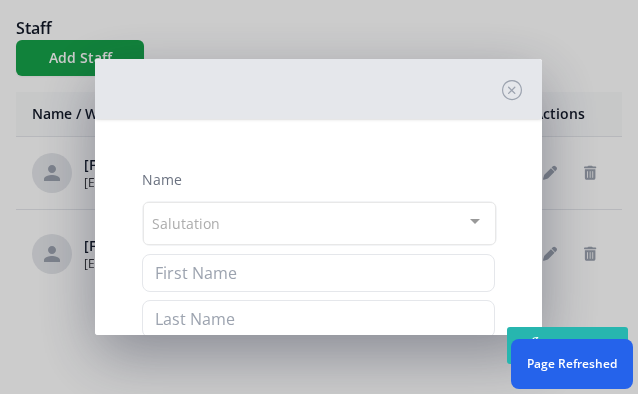 type on "Nate" 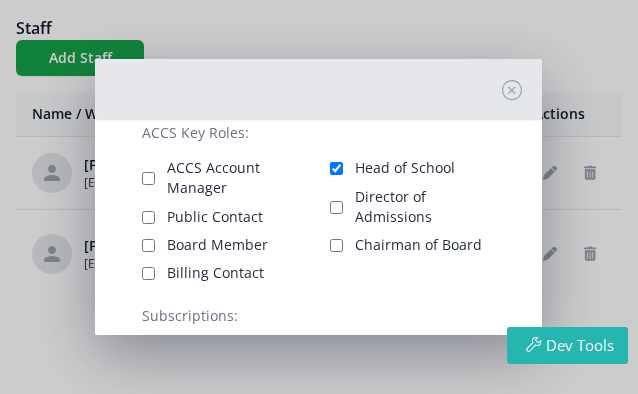 scroll, scrollTop: 327, scrollLeft: 0, axis: vertical 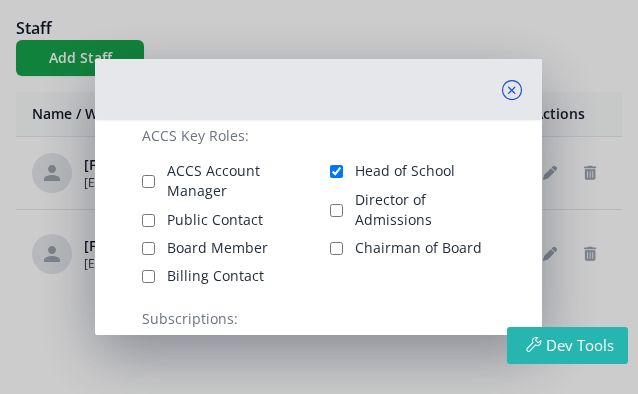 click at bounding box center (512, 90) 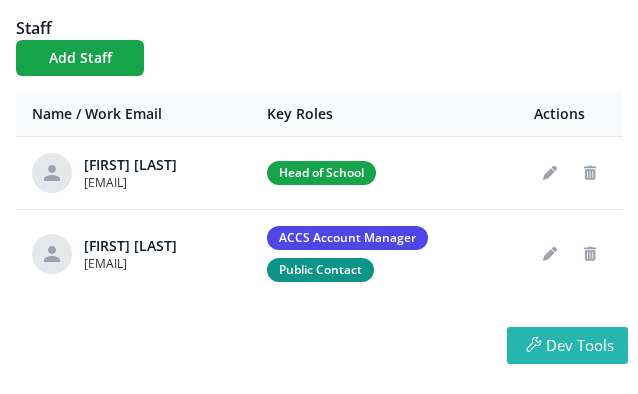scroll, scrollTop: 0, scrollLeft: 0, axis: both 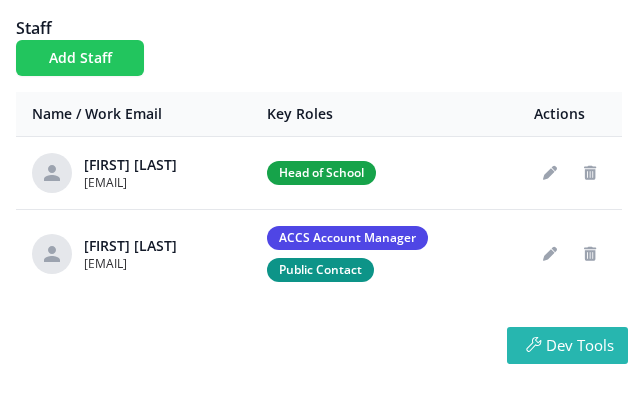 click on "Add Staff" at bounding box center [80, 58] 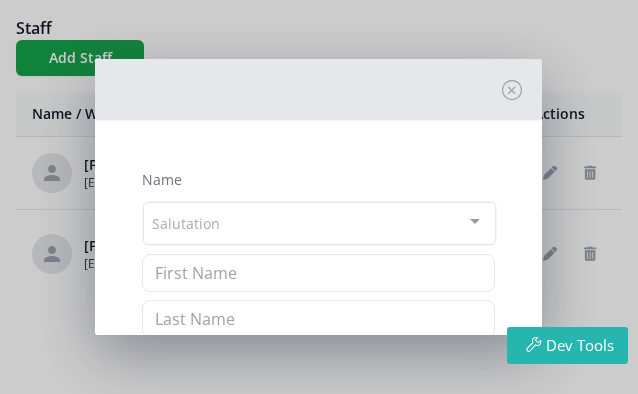 scroll, scrollTop: 79, scrollLeft: 0, axis: vertical 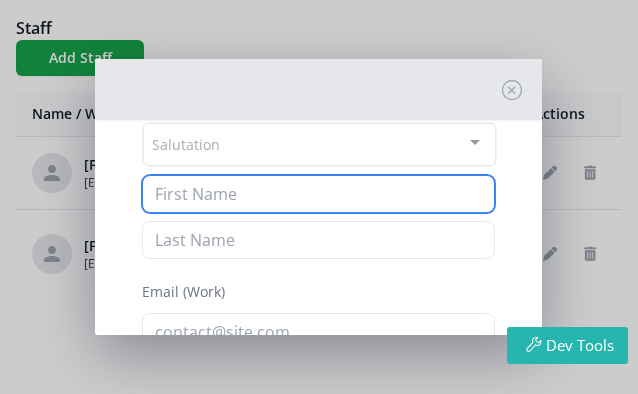 click at bounding box center [318, 194] 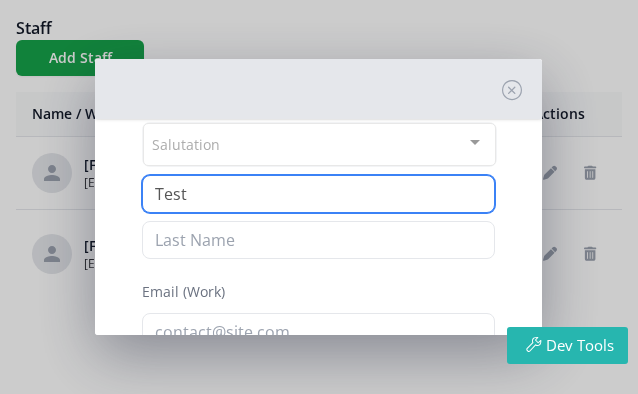 type on "Test" 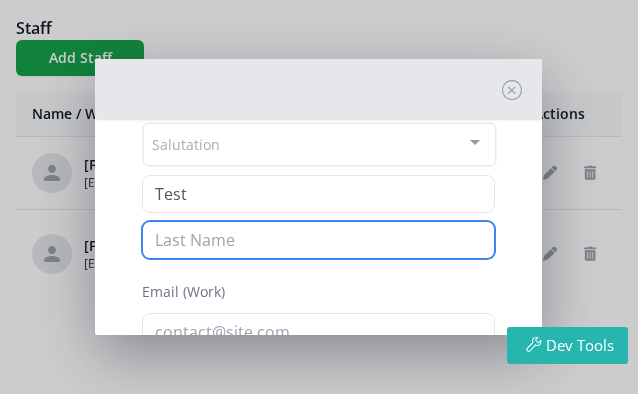 click at bounding box center [318, 240] 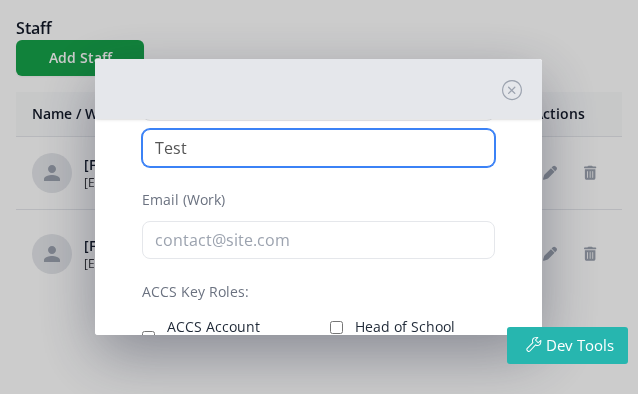 scroll, scrollTop: 184, scrollLeft: 0, axis: vertical 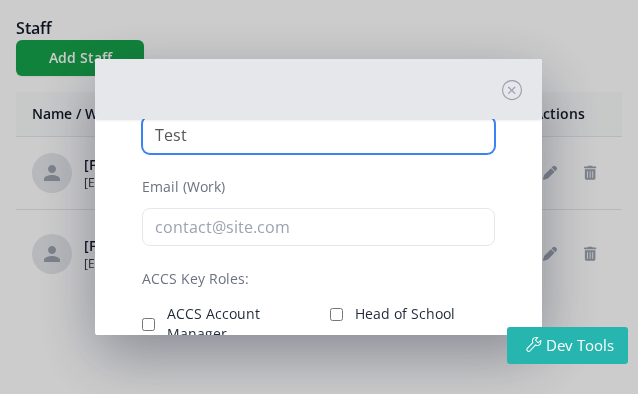 type on "Test" 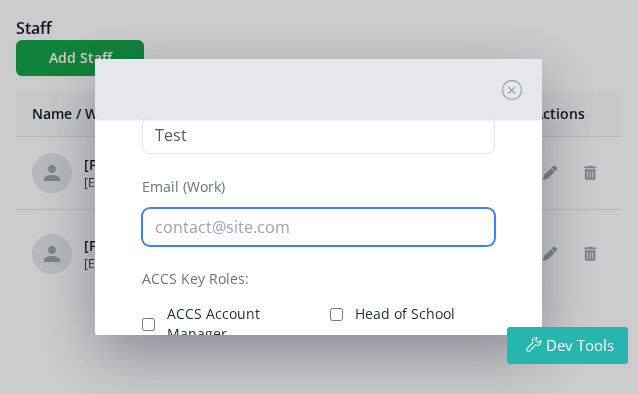 click at bounding box center (318, 227) 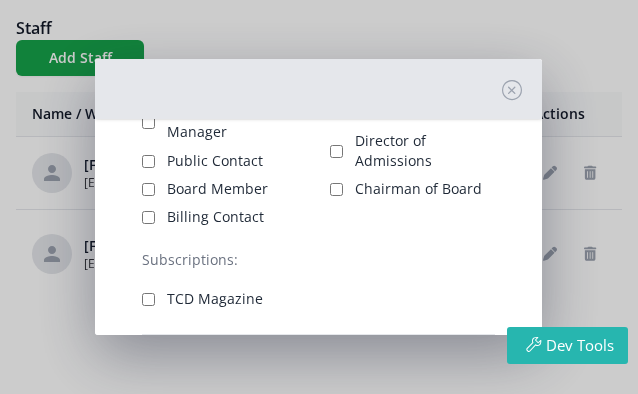 scroll, scrollTop: 386, scrollLeft: 0, axis: vertical 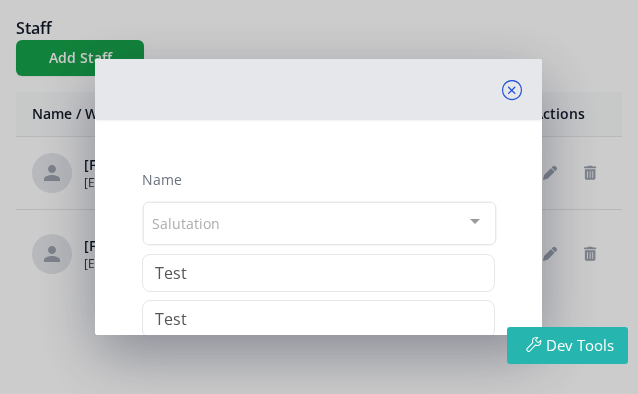 click at bounding box center [512, 90] 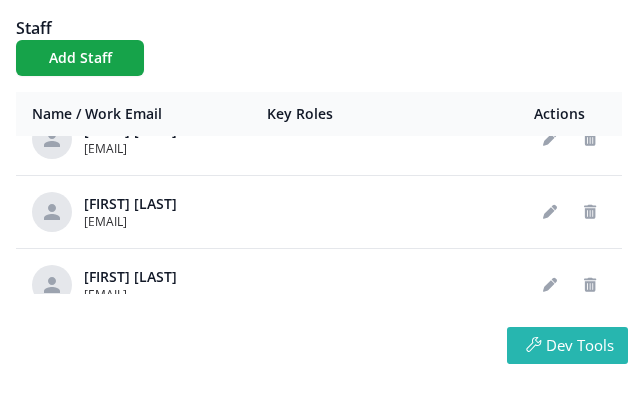 scroll, scrollTop: 154, scrollLeft: 0, axis: vertical 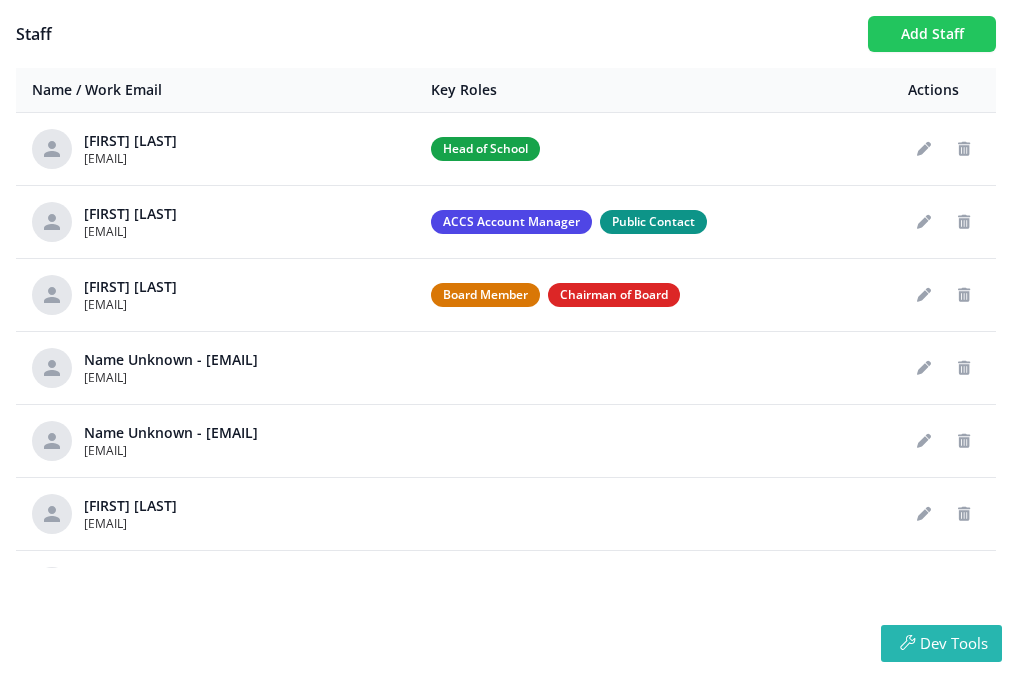 click on "Add Staff" at bounding box center [932, 34] 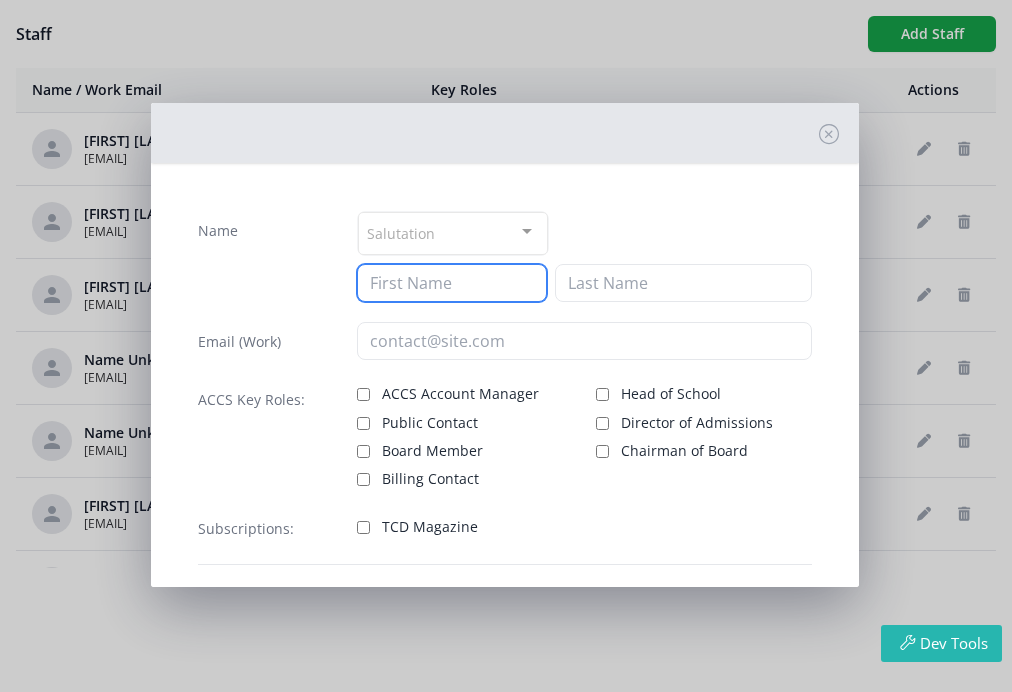 click at bounding box center (452, 283) 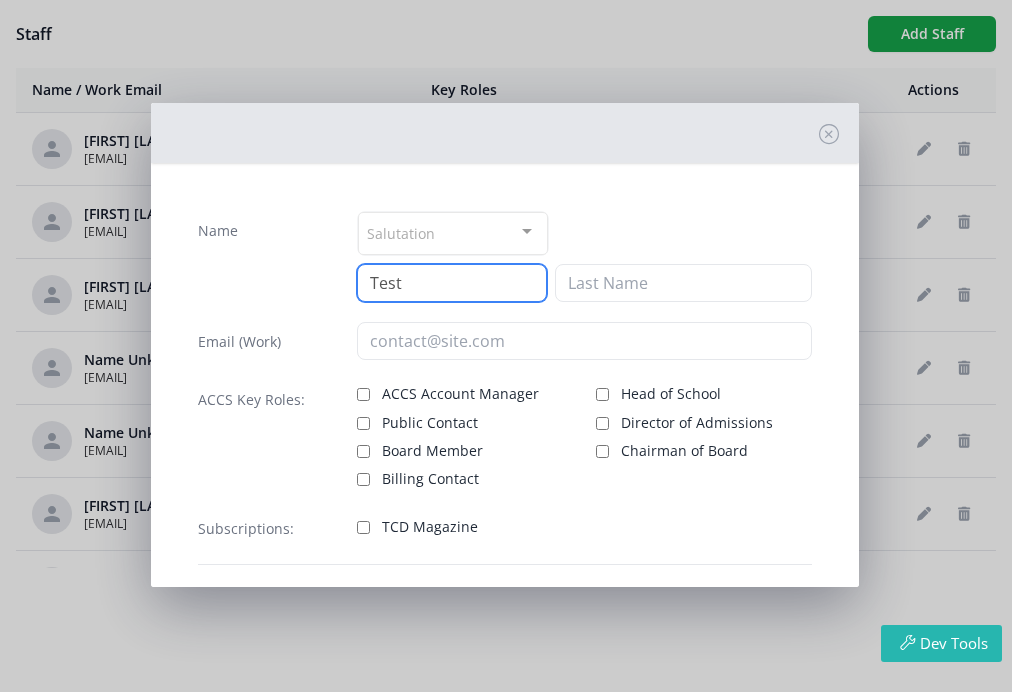 type on "Test" 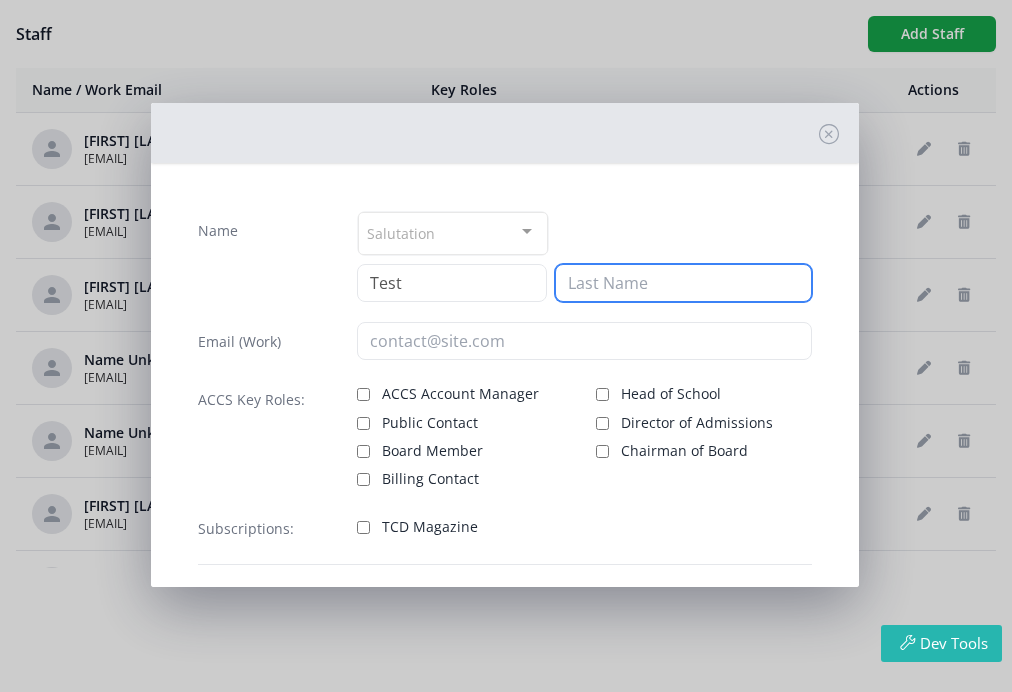 click at bounding box center [683, 283] 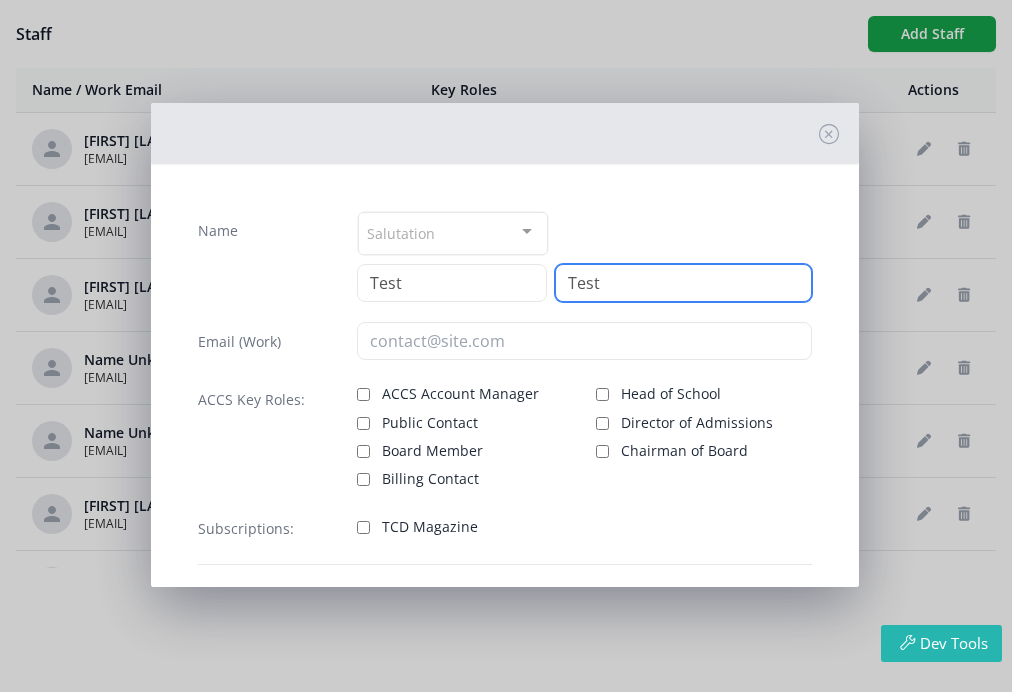 type on "Test" 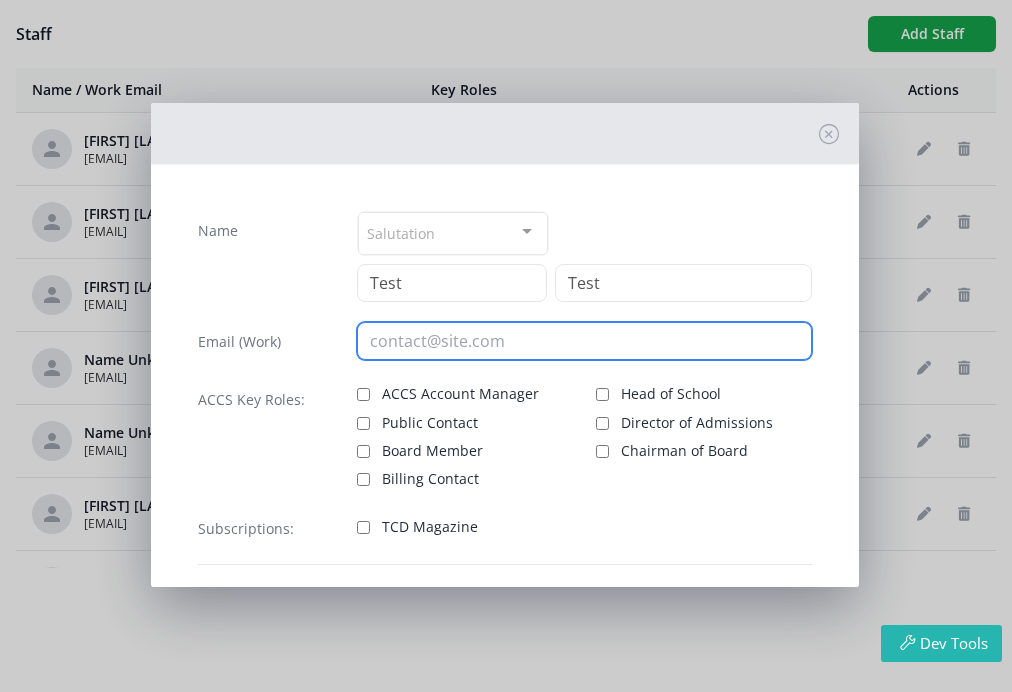 click at bounding box center (585, 341) 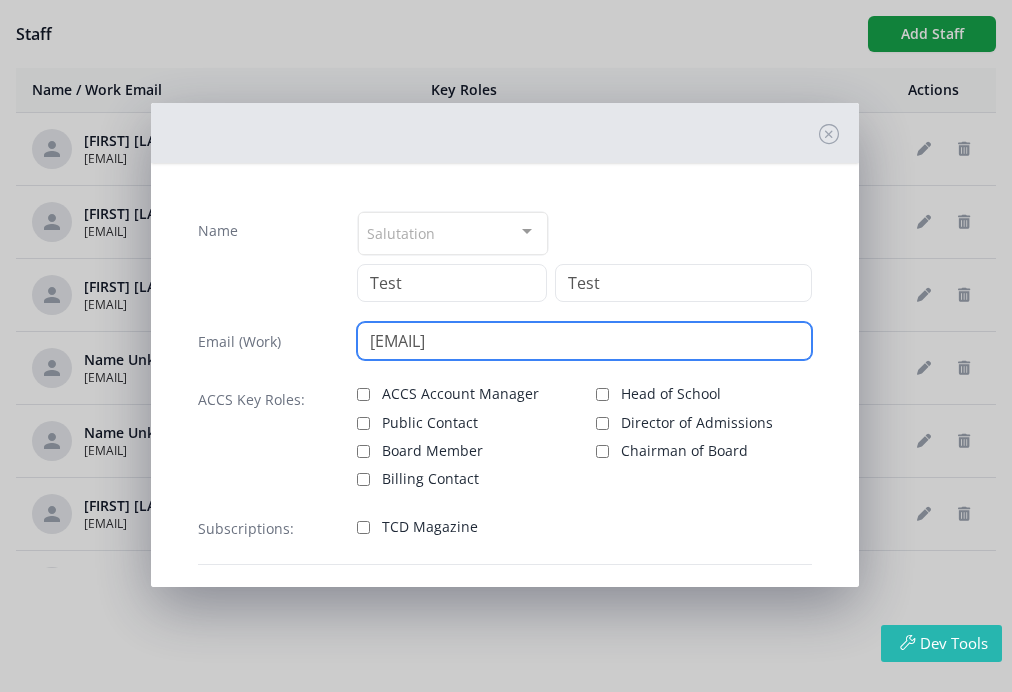 type on "ounger@accsedu.org" 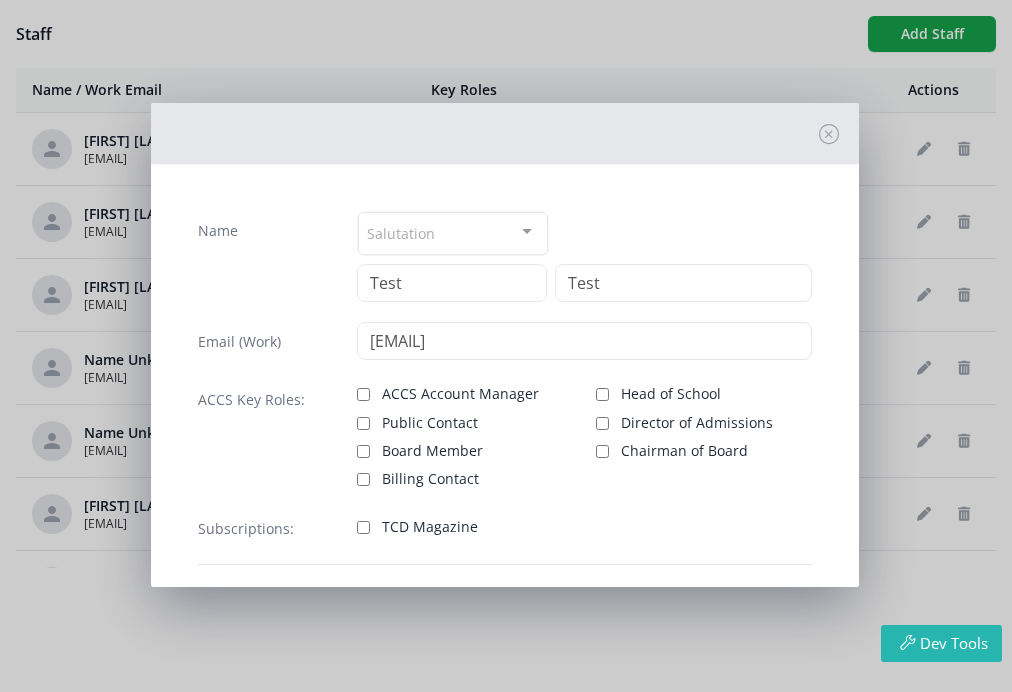 click on "Subscriptions:     TCD Magazine" at bounding box center (505, 537) 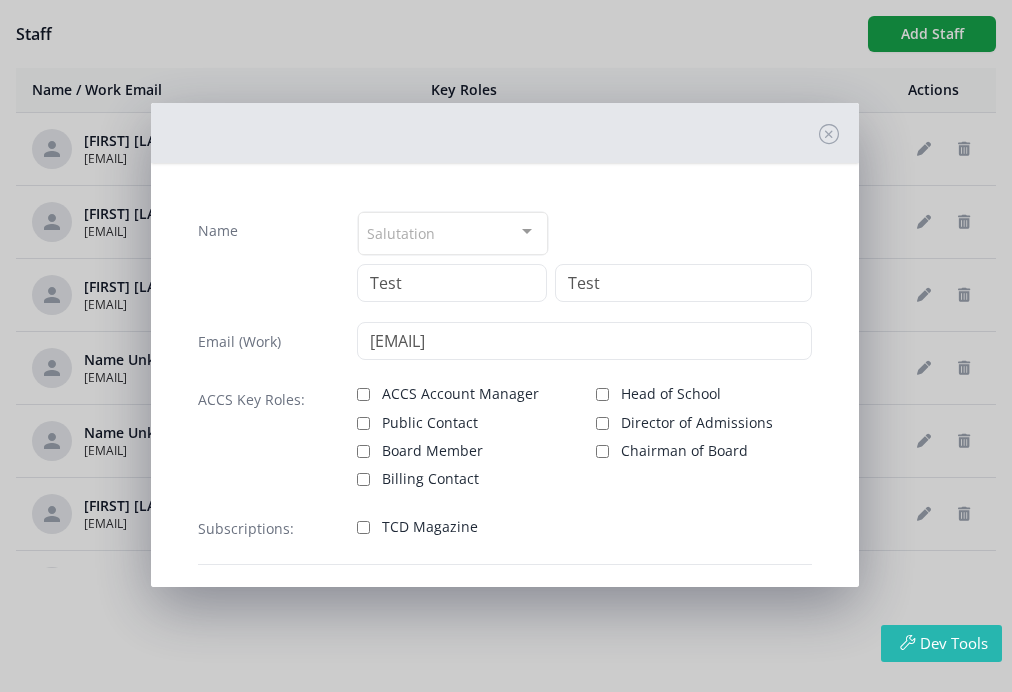click on "Name
Salutation
Mr.   Mrs.   Ms.   Dr.   Rev.   Fr.   Esq.     No elements found. Consider changing the search query.   List is empty.     Test   Test   Email (Work)   ounger@accsedu.org     ACCS Key Roles:     ACCS Account Manager     Public Contact     Board Member     Billing Contact     Head of School     Director of Admissions     Chairman of Board   Subscriptions:     TCD Magazine
Cancel
Save" at bounding box center (506, 346) 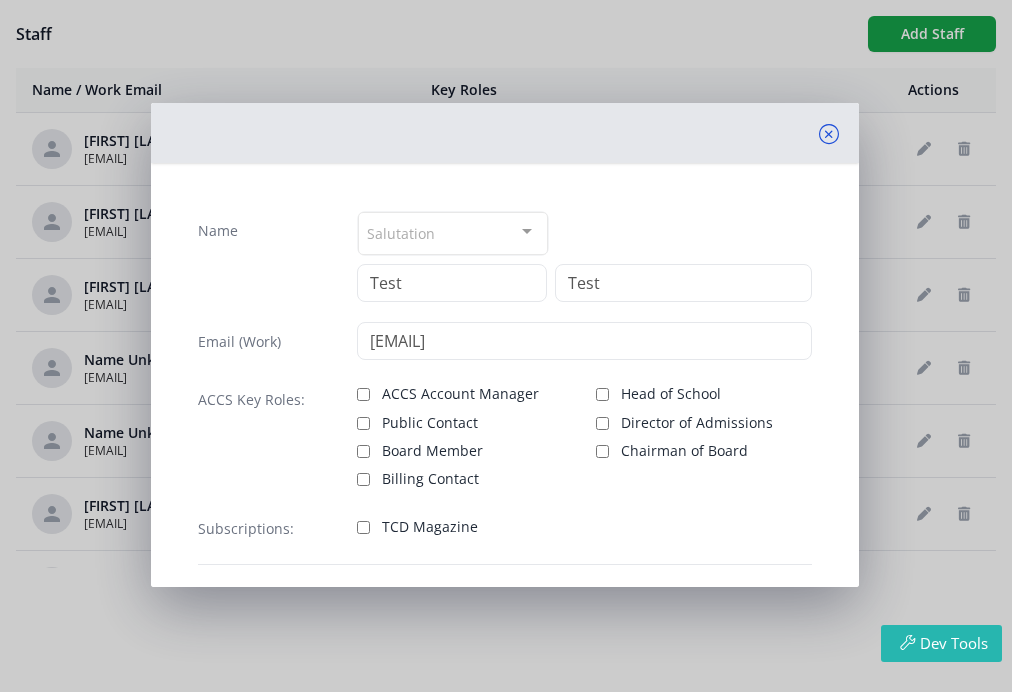 click at bounding box center [829, 134] 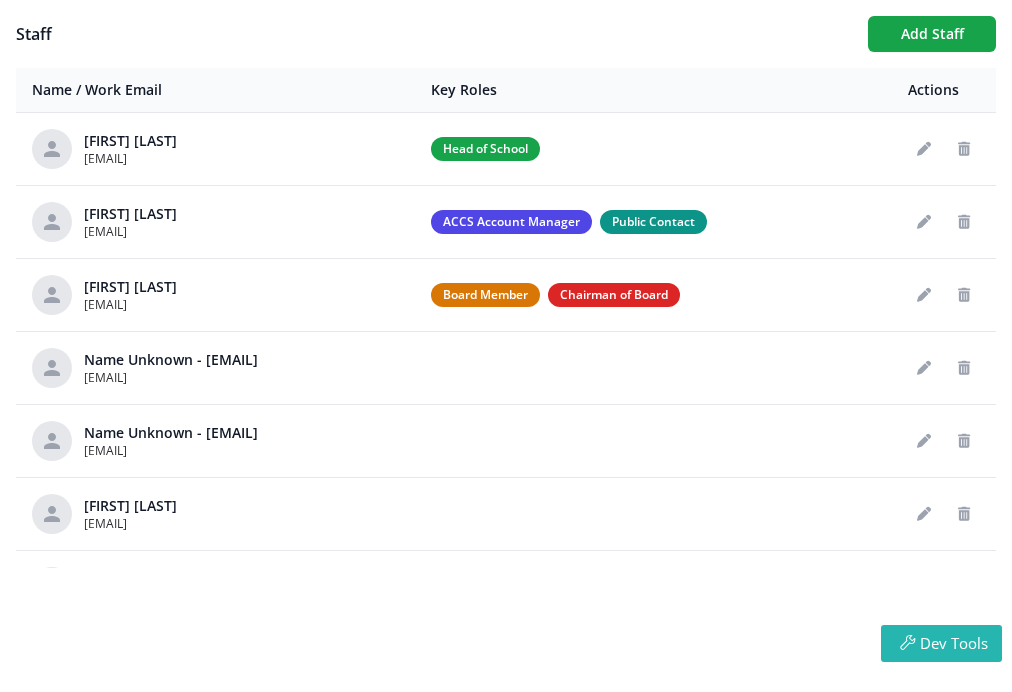 scroll, scrollTop: 0, scrollLeft: 0, axis: both 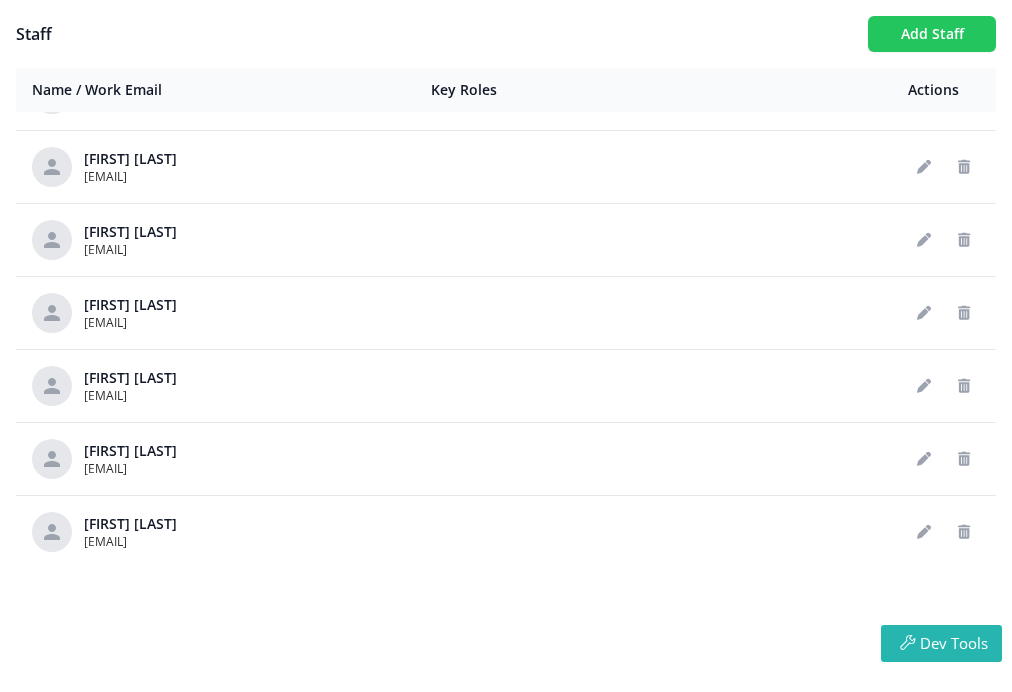 click on "Add Staff" at bounding box center [932, 34] 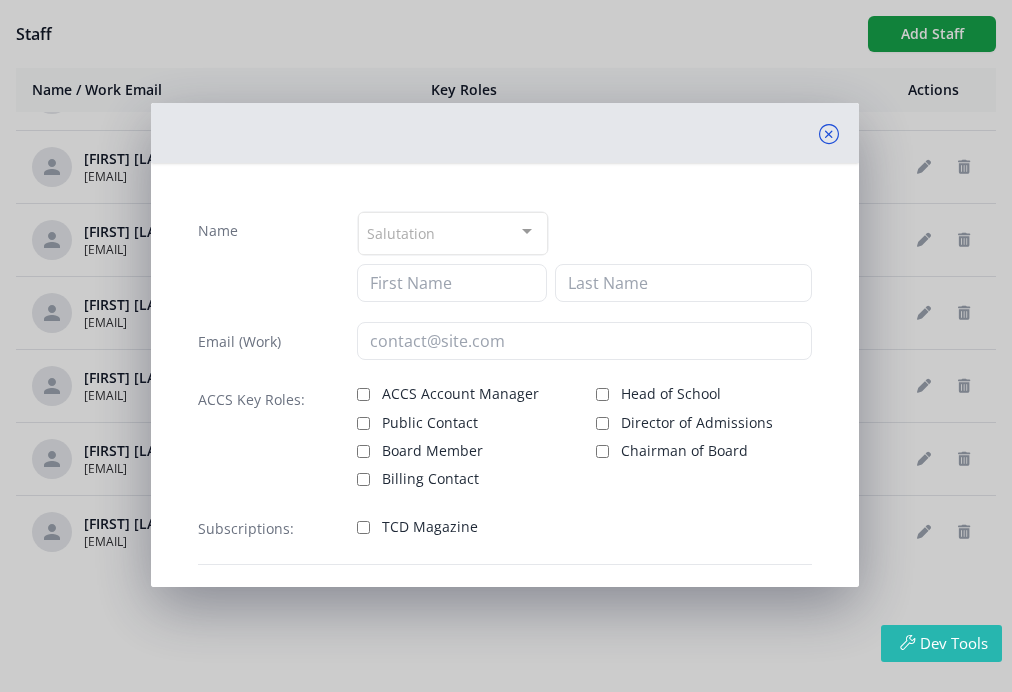 click at bounding box center [829, 134] 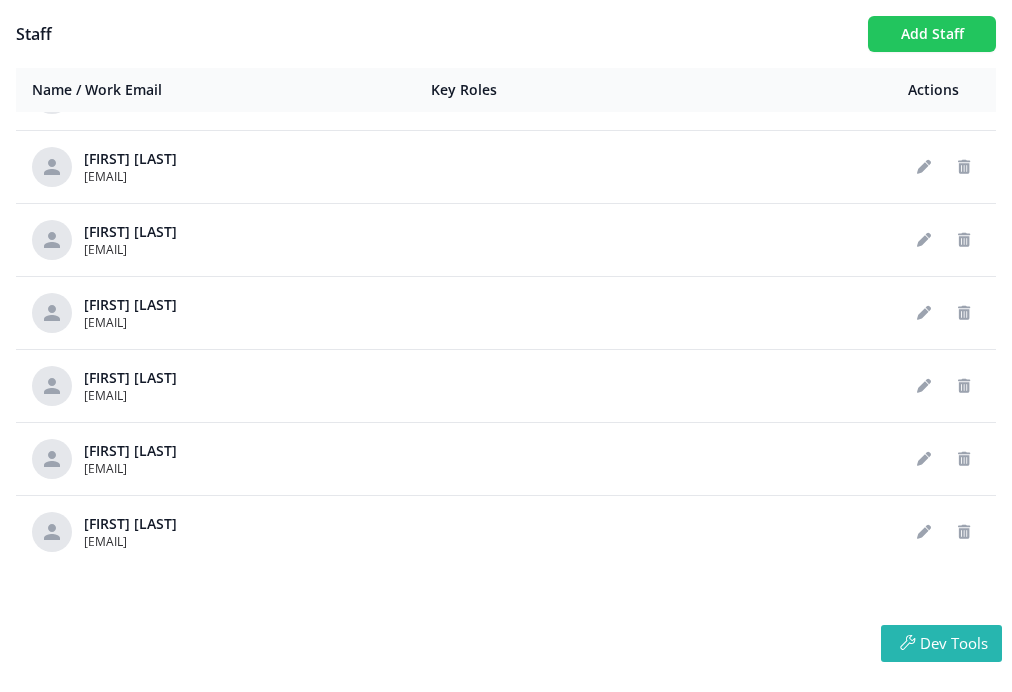 click on "Add Staff" at bounding box center (932, 34) 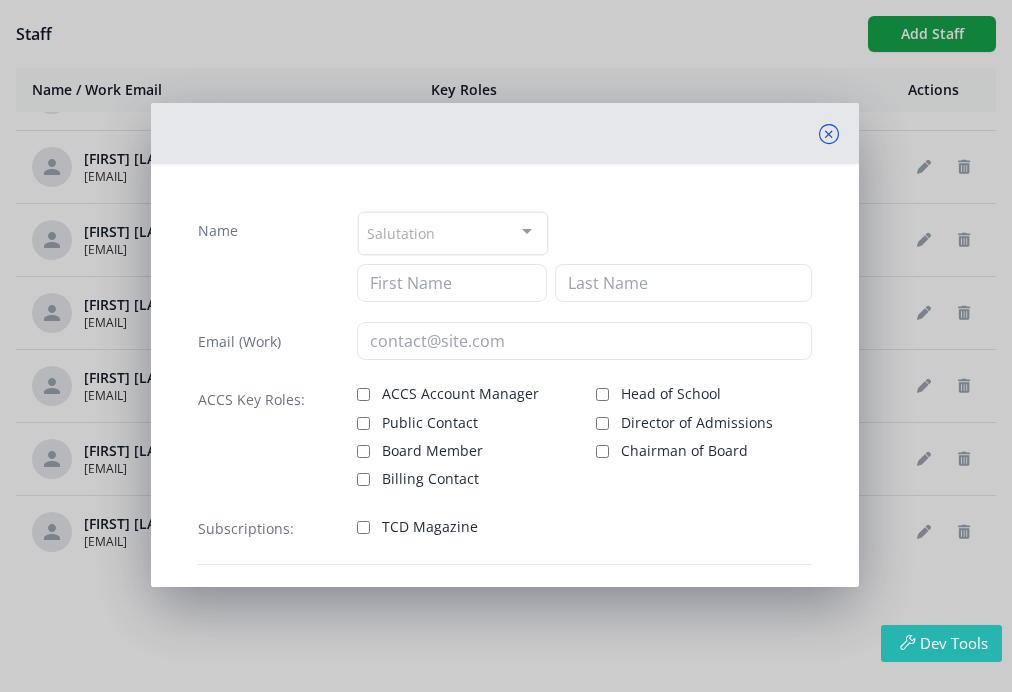click at bounding box center (829, 134) 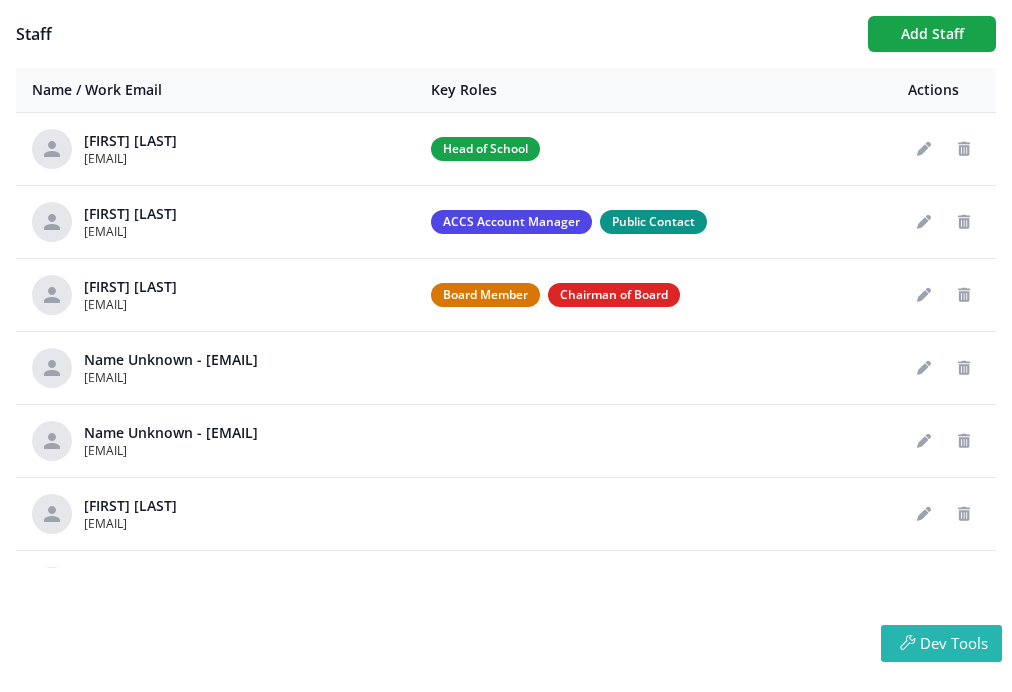 scroll, scrollTop: 0, scrollLeft: 0, axis: both 